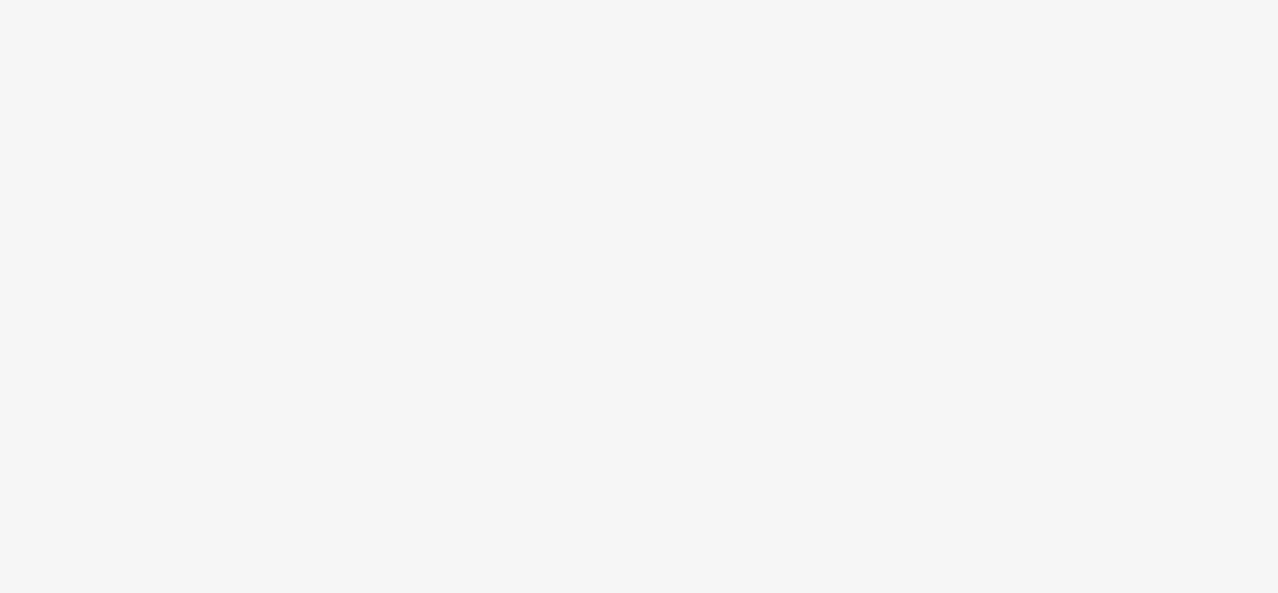 scroll, scrollTop: 0, scrollLeft: 0, axis: both 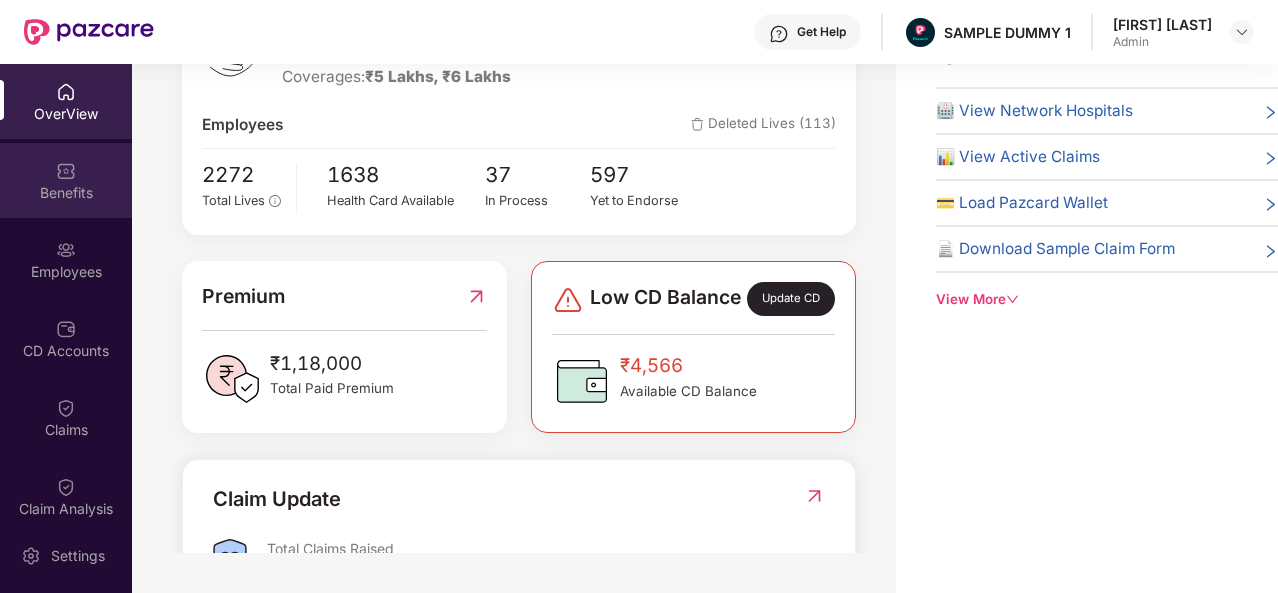 click at bounding box center (66, 171) 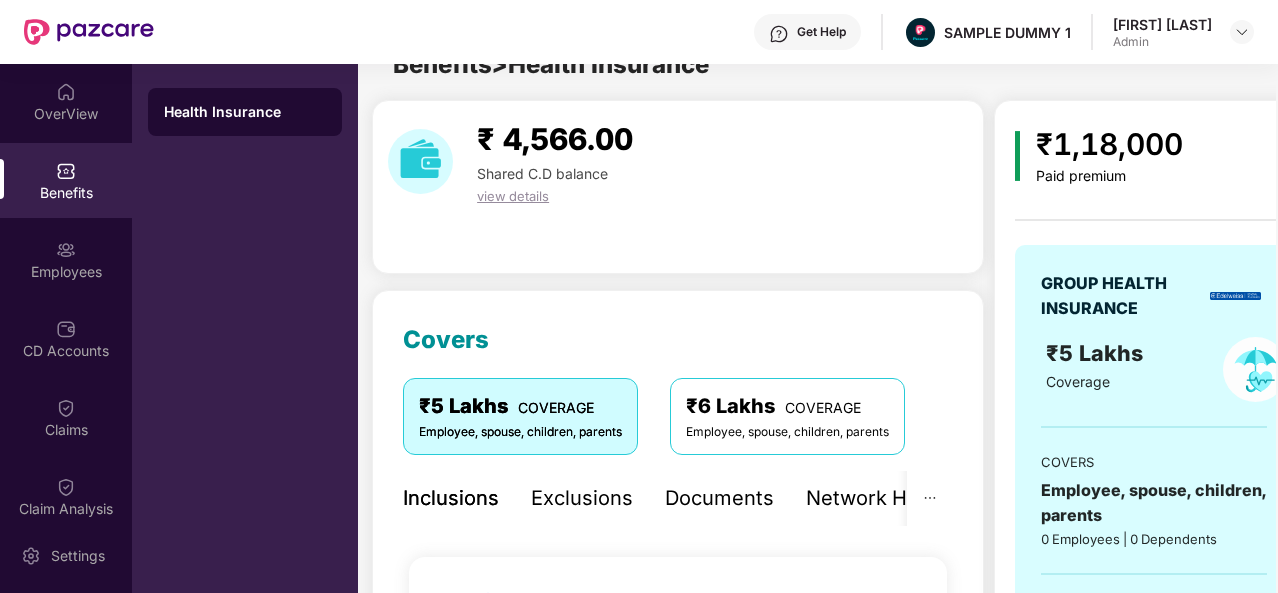 scroll, scrollTop: 64, scrollLeft: 0, axis: vertical 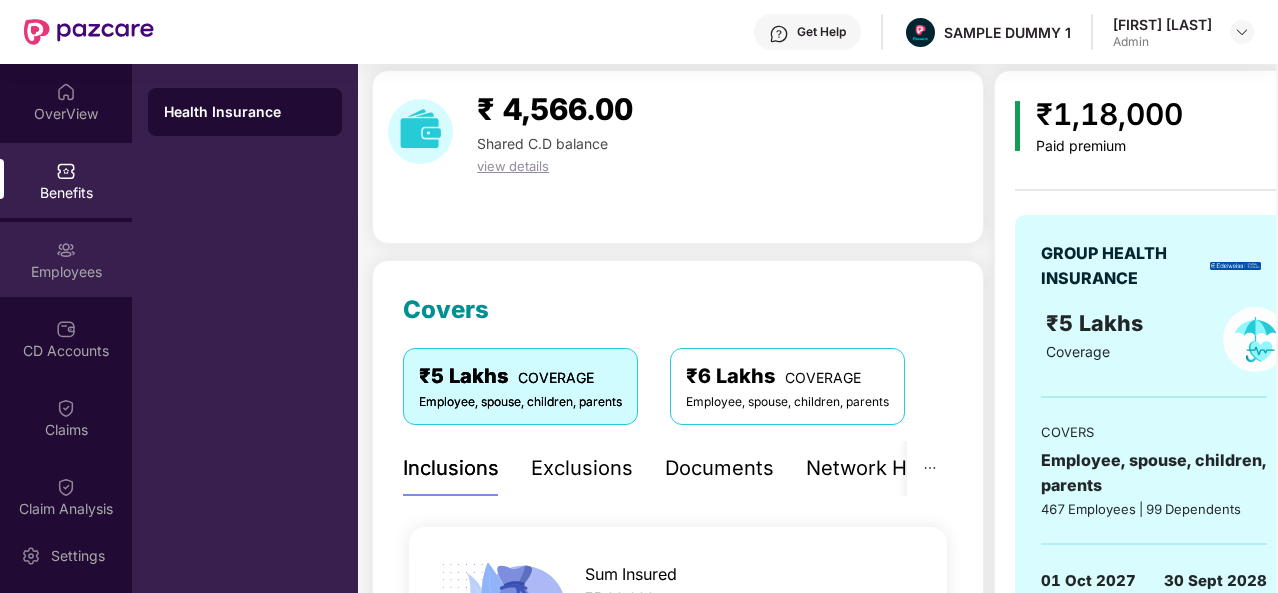 click at bounding box center [66, 250] 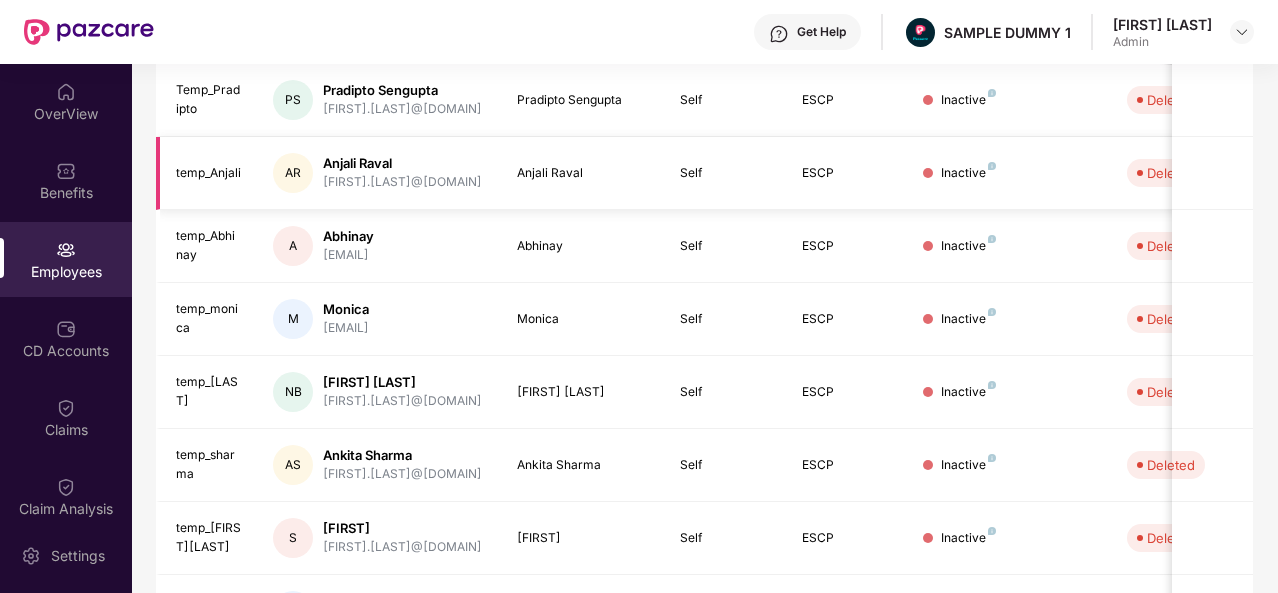 scroll, scrollTop: 0, scrollLeft: 0, axis: both 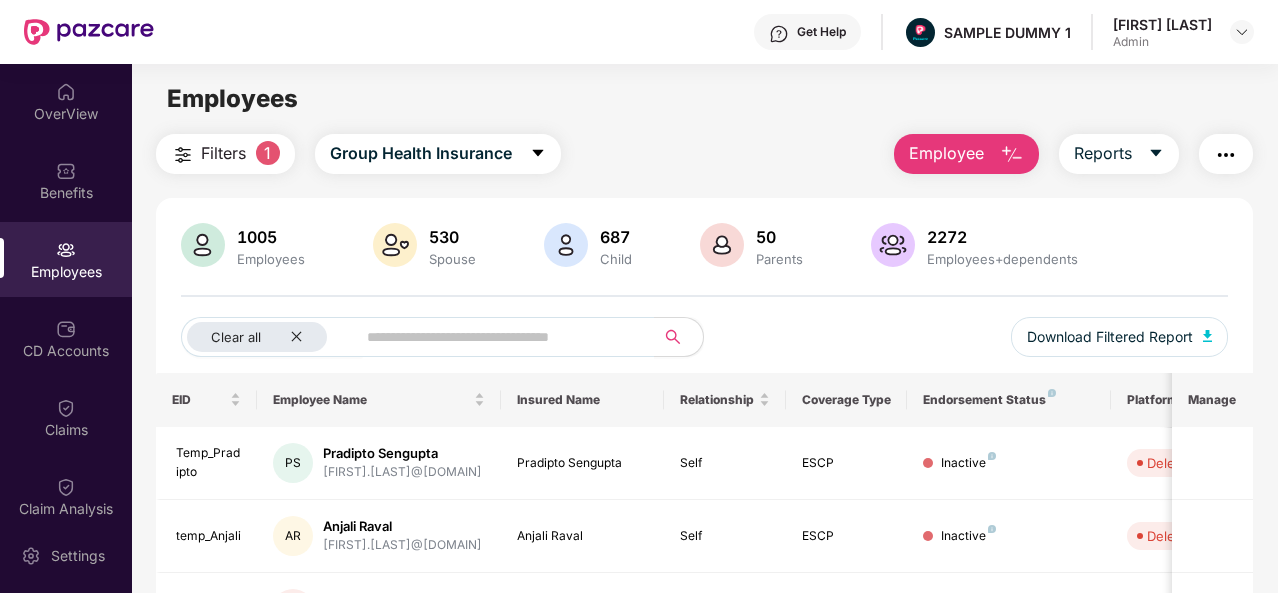 click at bounding box center [1226, 155] 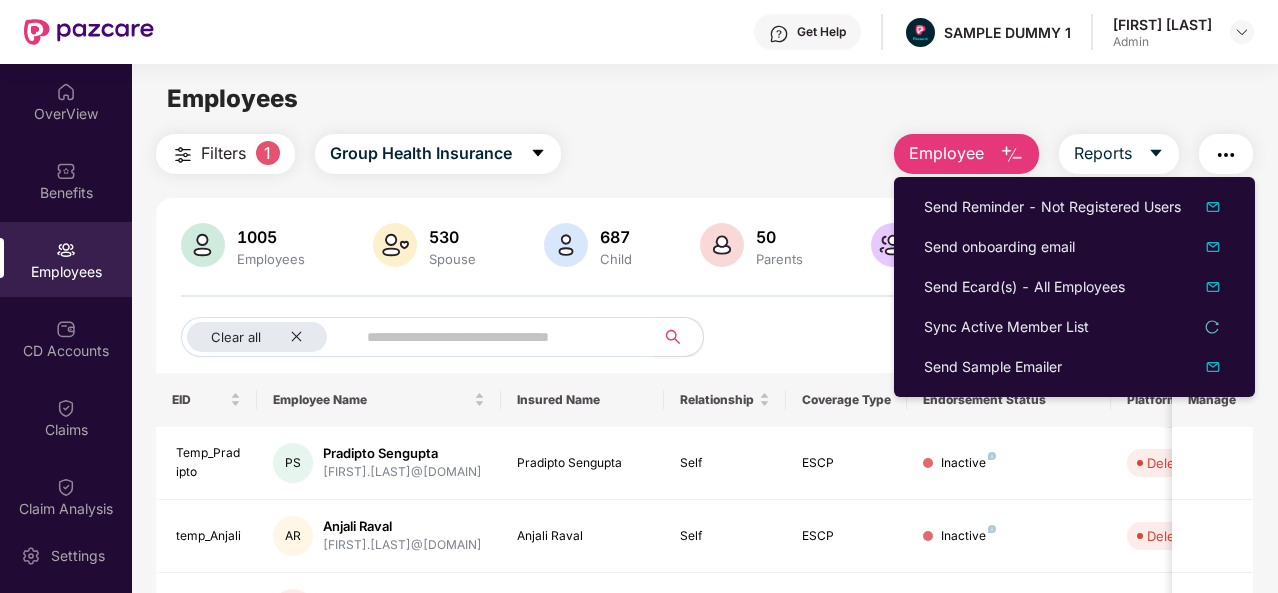 click on "Employees" at bounding box center [704, 99] 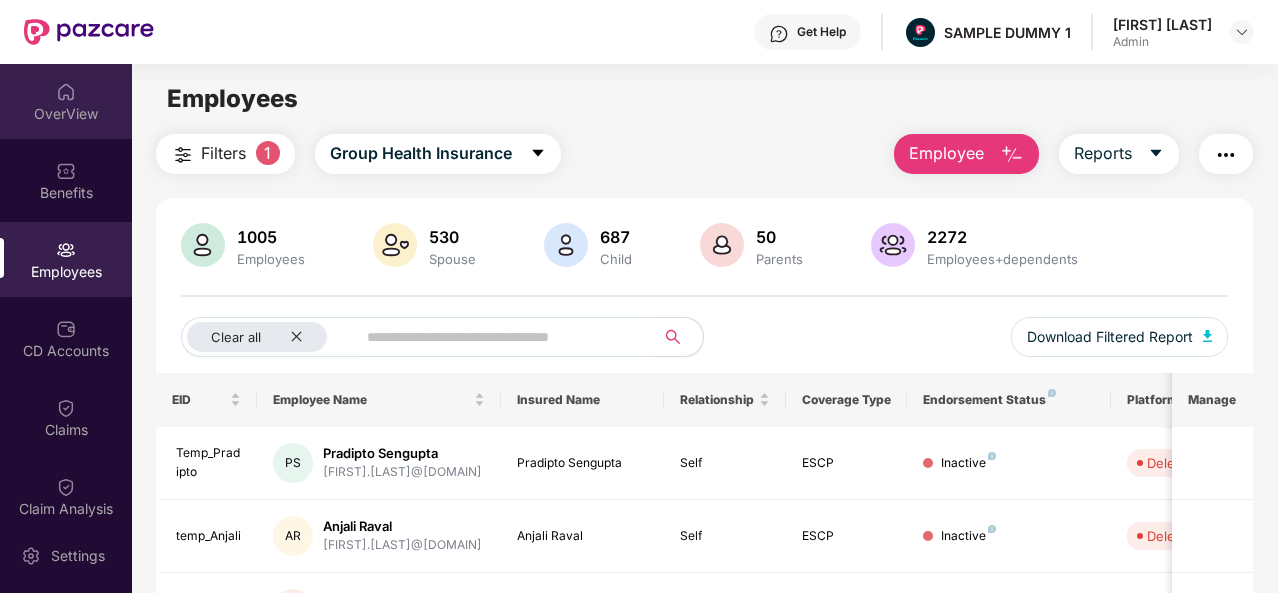 click on "OverView" at bounding box center [66, 114] 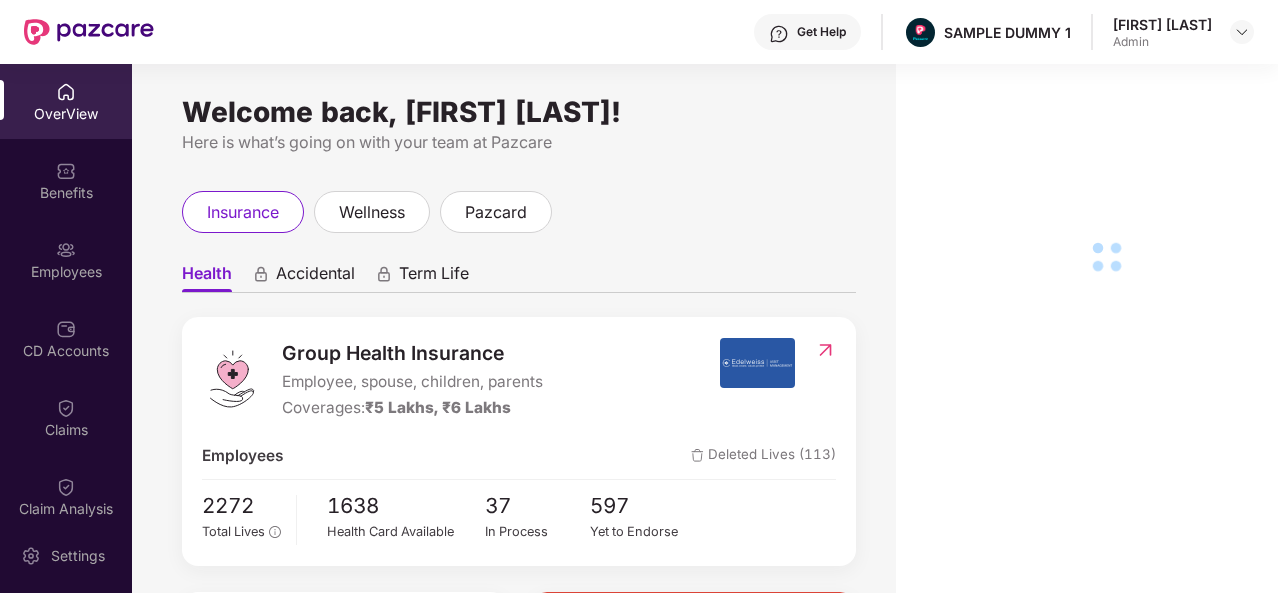 click on "Benefits" at bounding box center [66, 180] 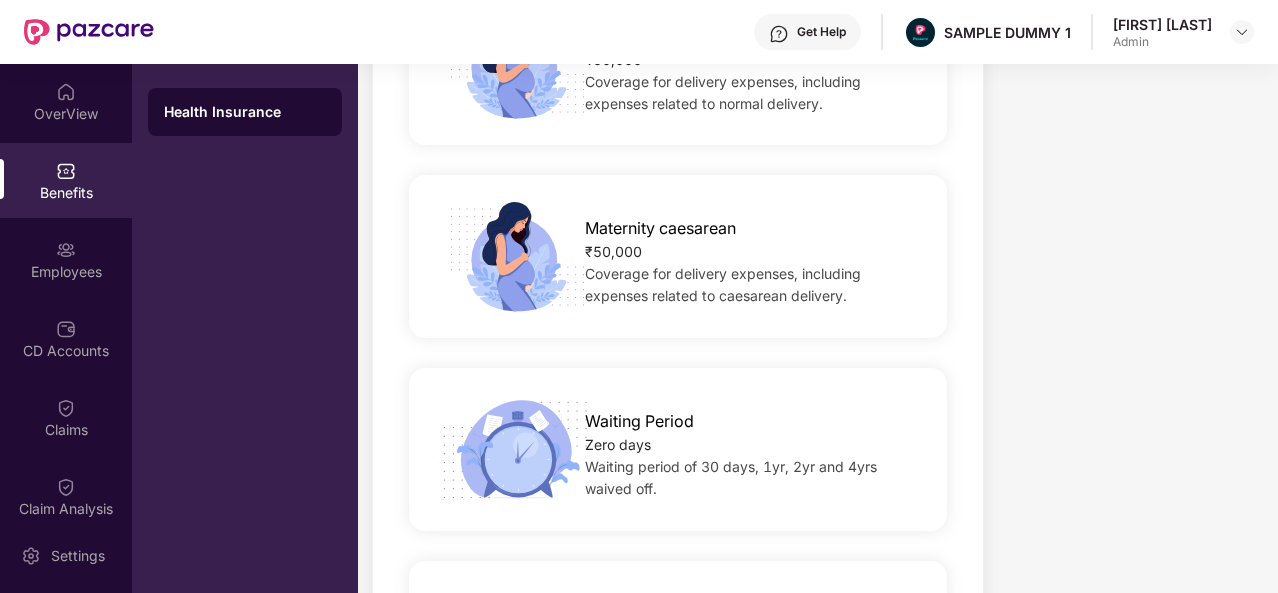 scroll, scrollTop: 1582, scrollLeft: 0, axis: vertical 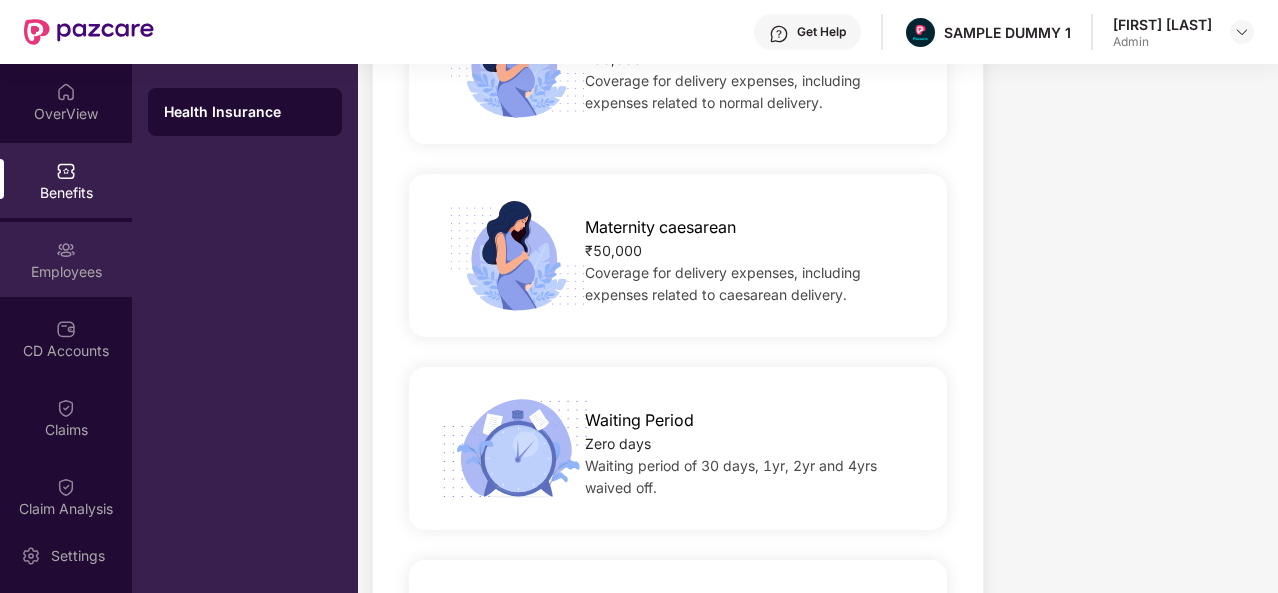 click on "Employees" at bounding box center (66, 272) 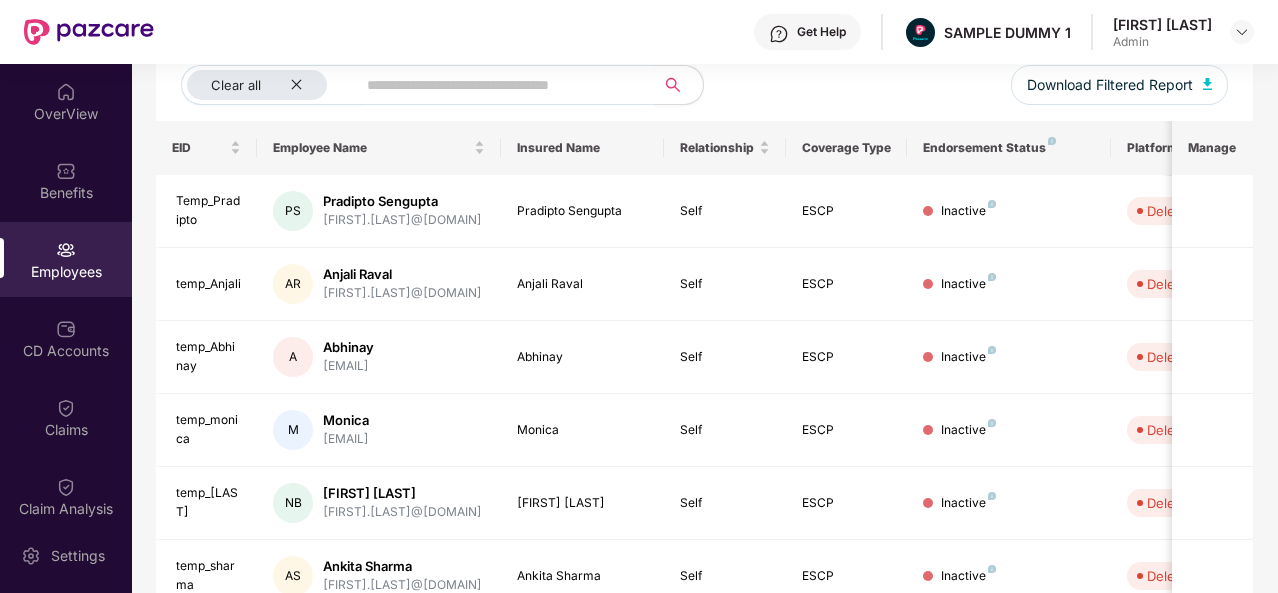scroll, scrollTop: 648, scrollLeft: 0, axis: vertical 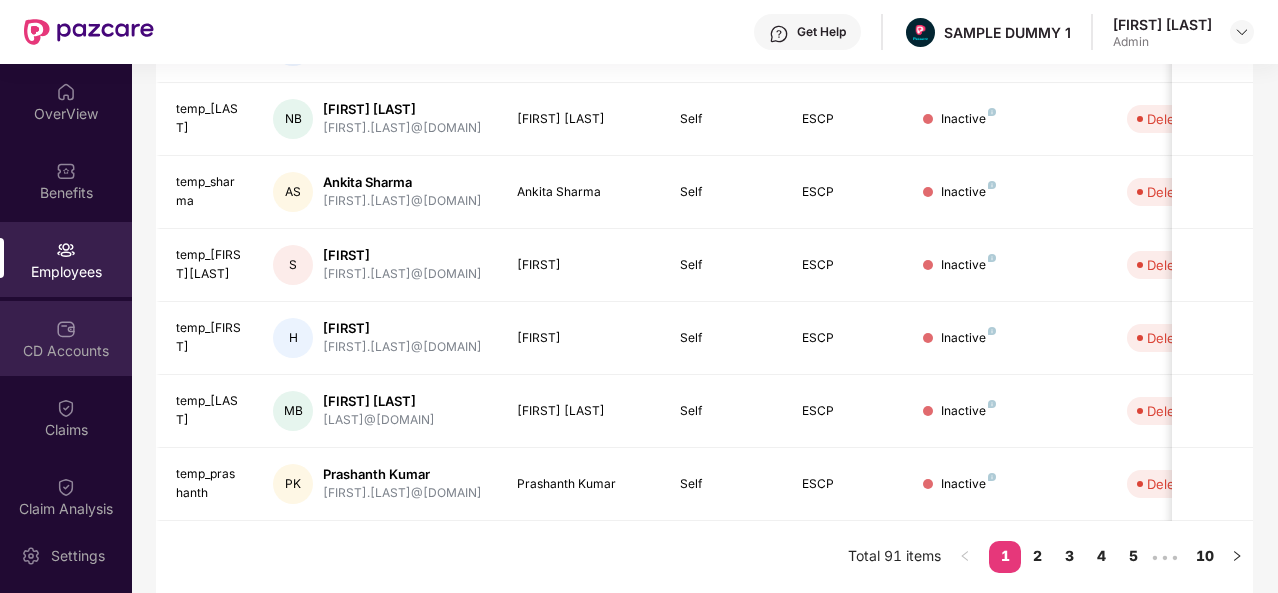click on "CD Accounts" at bounding box center [66, 338] 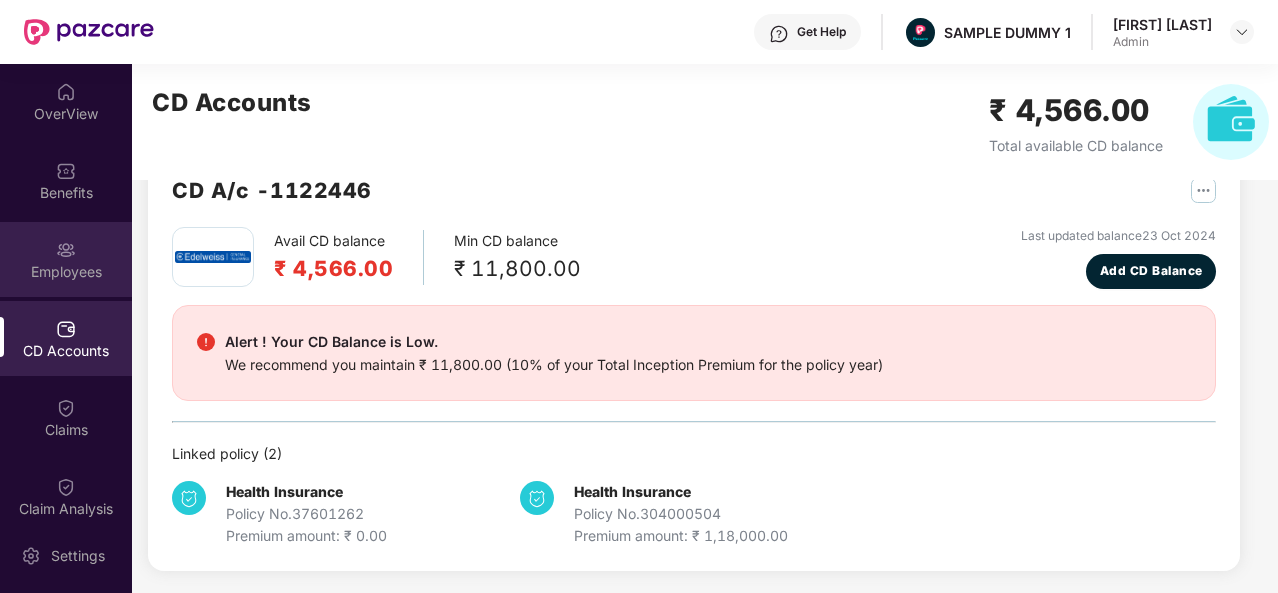 click on "Employees" at bounding box center (66, 272) 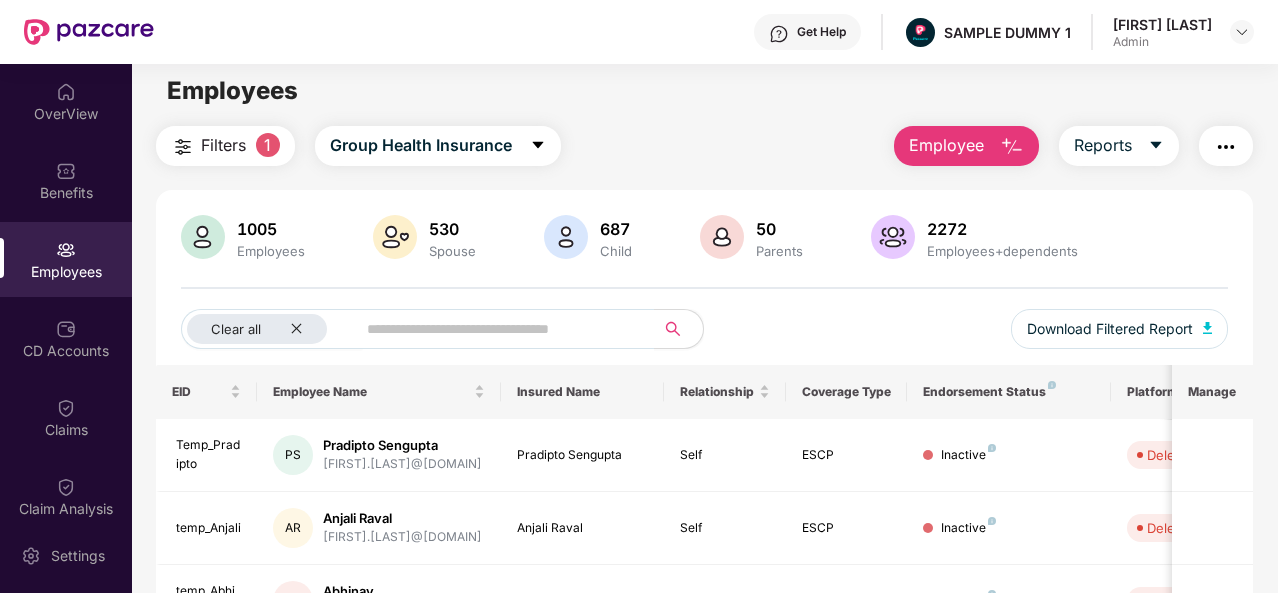 scroll, scrollTop: 0, scrollLeft: 0, axis: both 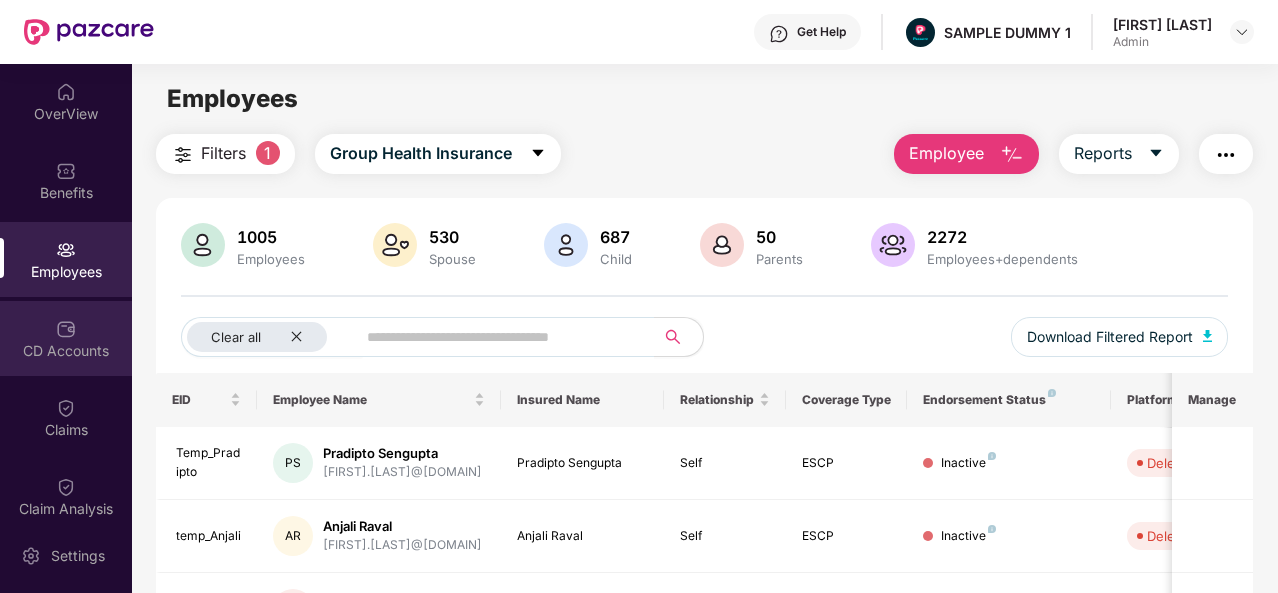 click on "CD Accounts" at bounding box center (66, 351) 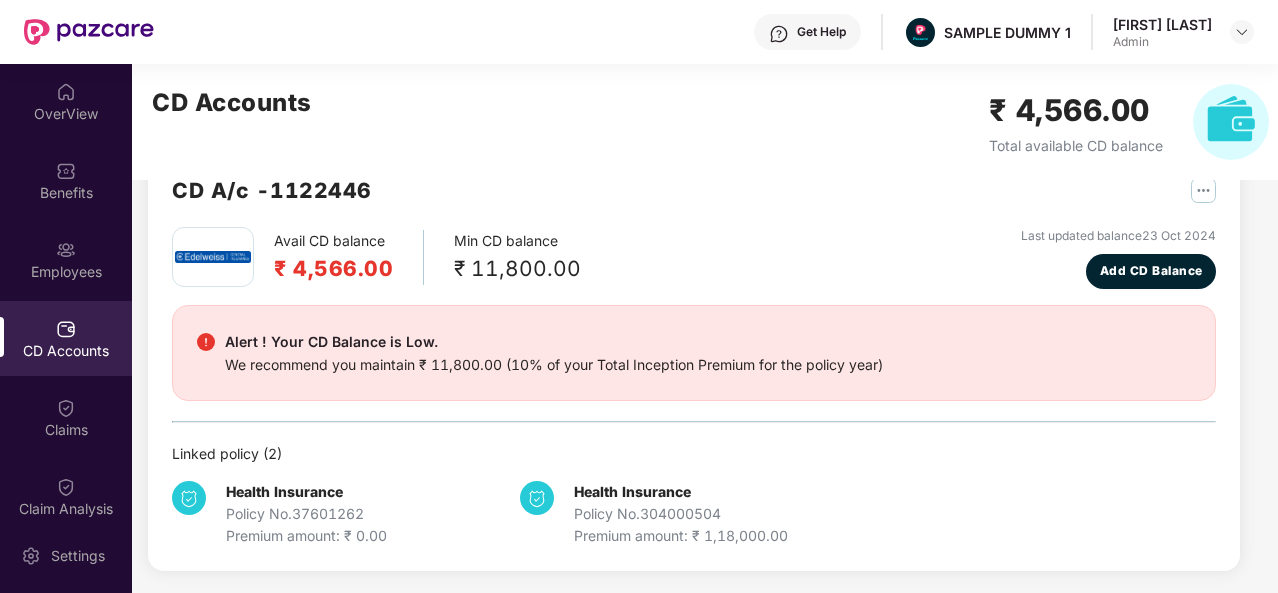 scroll, scrollTop: 0, scrollLeft: 0, axis: both 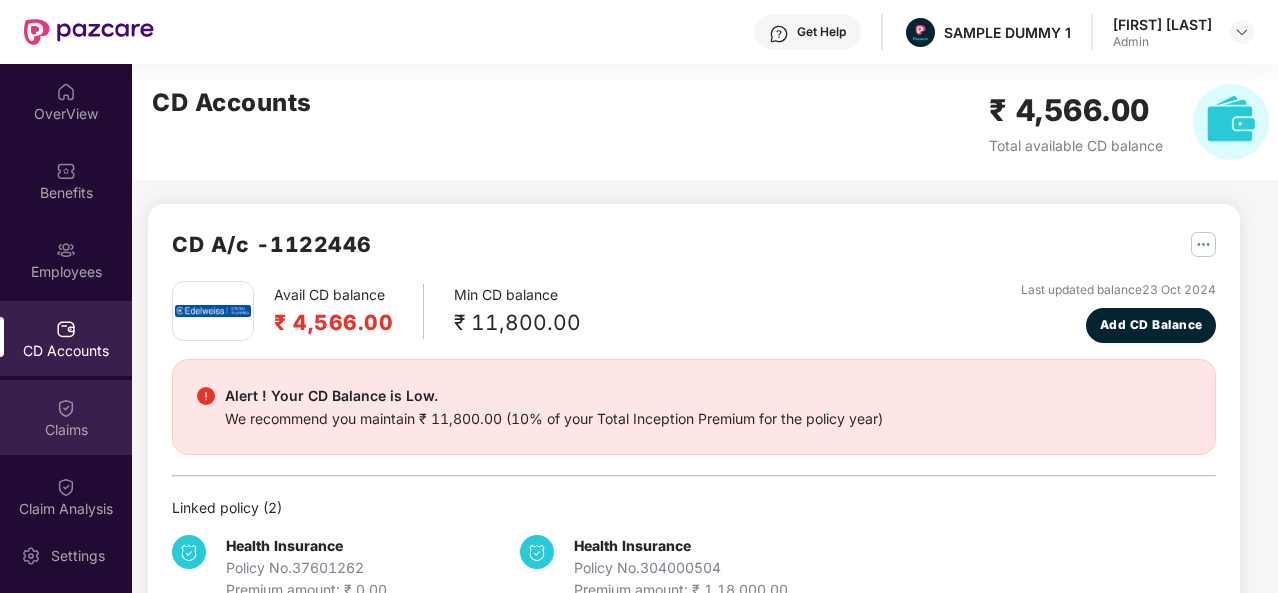 click on "Claims" at bounding box center [66, 430] 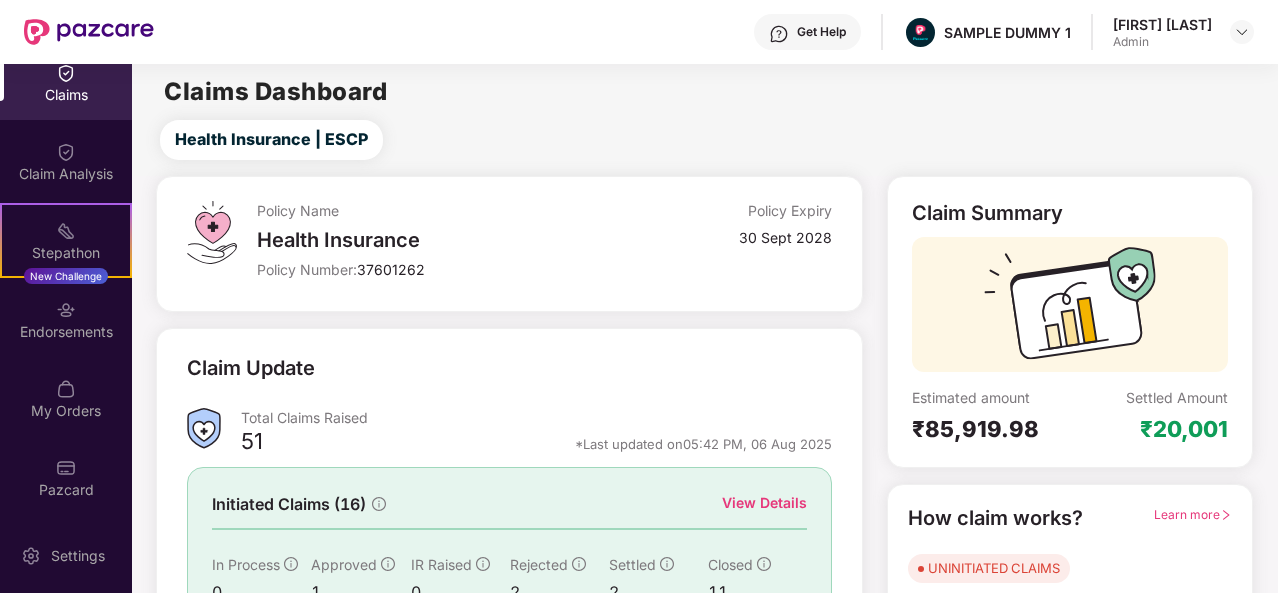 scroll, scrollTop: 0, scrollLeft: 0, axis: both 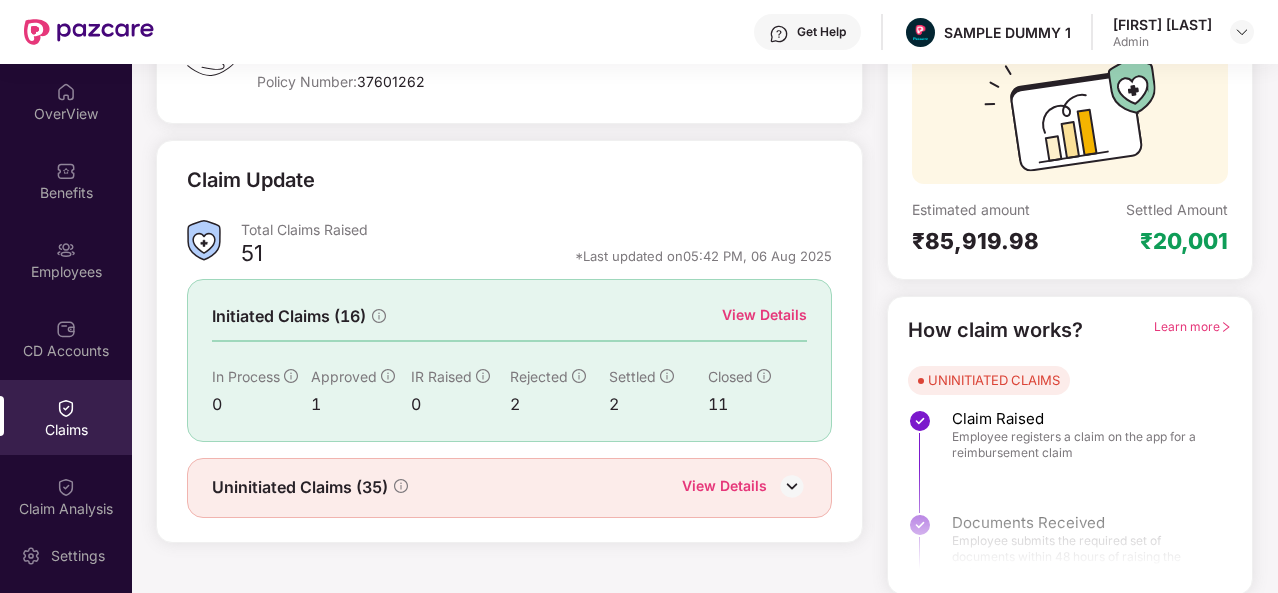 click at bounding box center [792, 486] 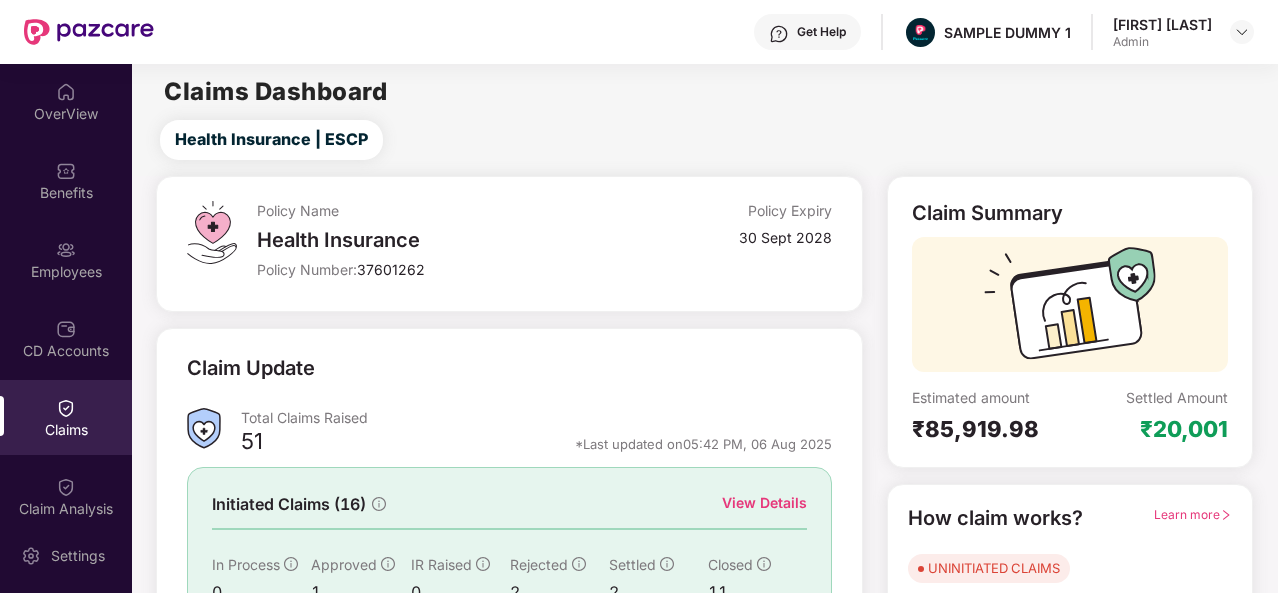 scroll, scrollTop: 220, scrollLeft: 0, axis: vertical 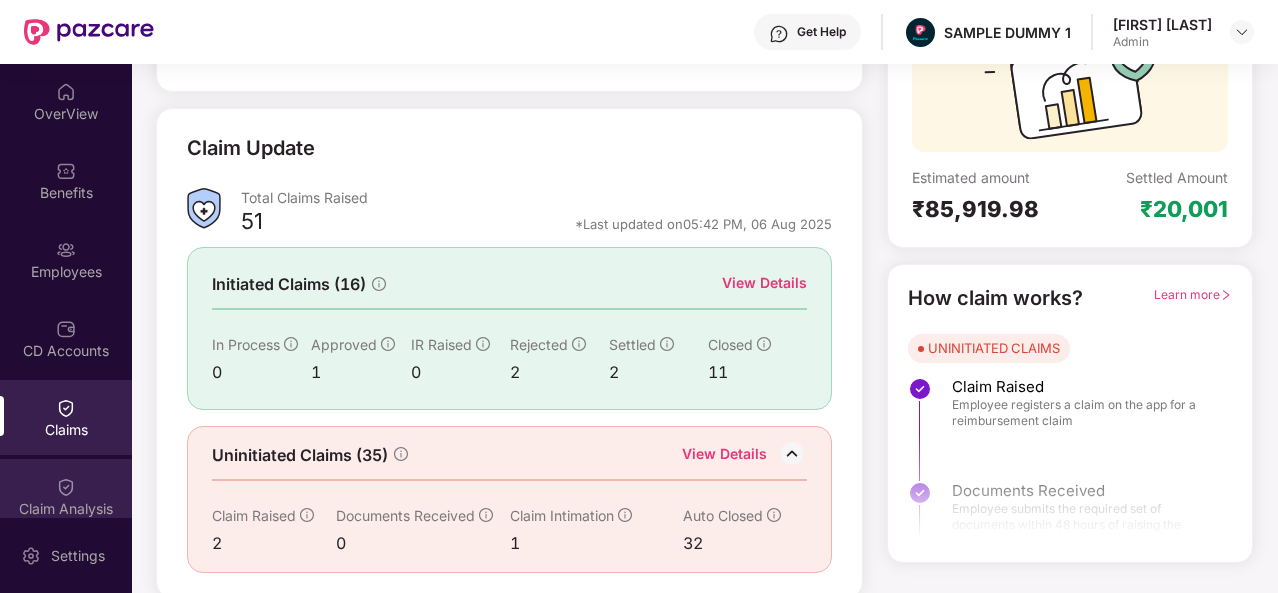 click on "Claim Analysis" at bounding box center [66, 496] 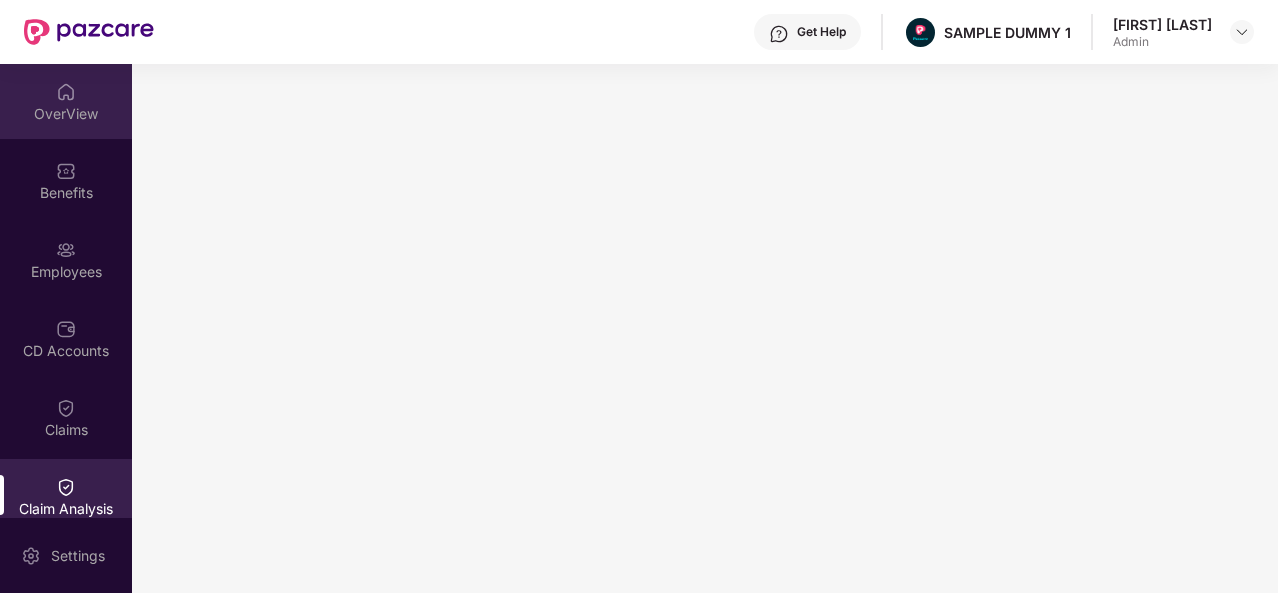 click at bounding box center [66, 92] 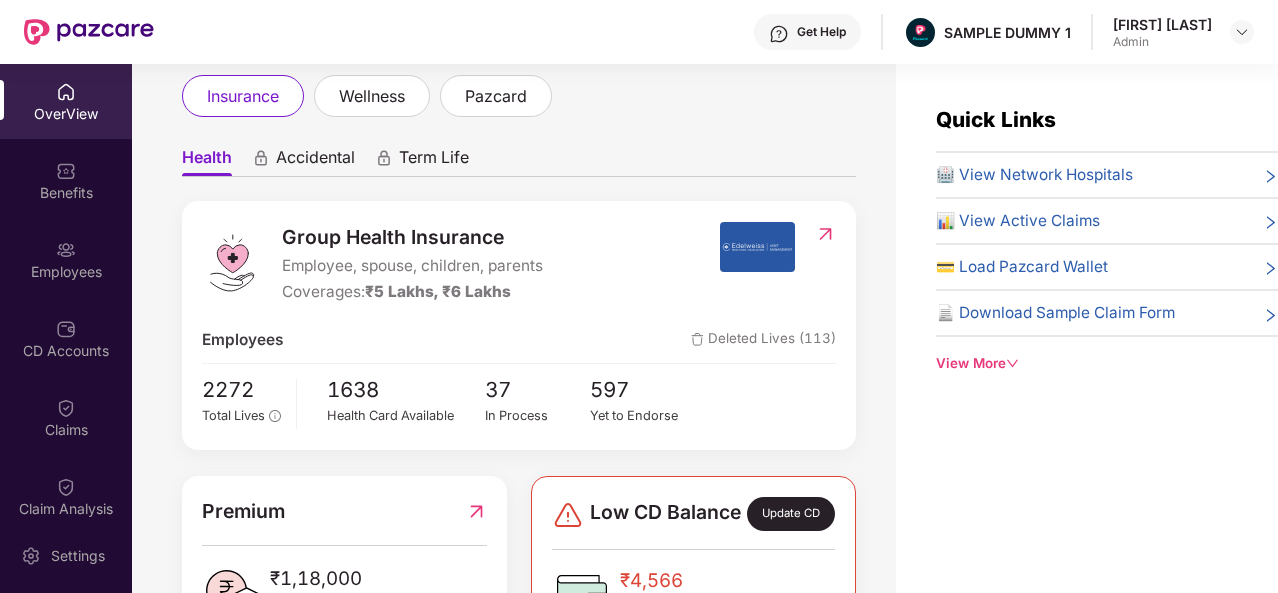 scroll, scrollTop: 647, scrollLeft: 0, axis: vertical 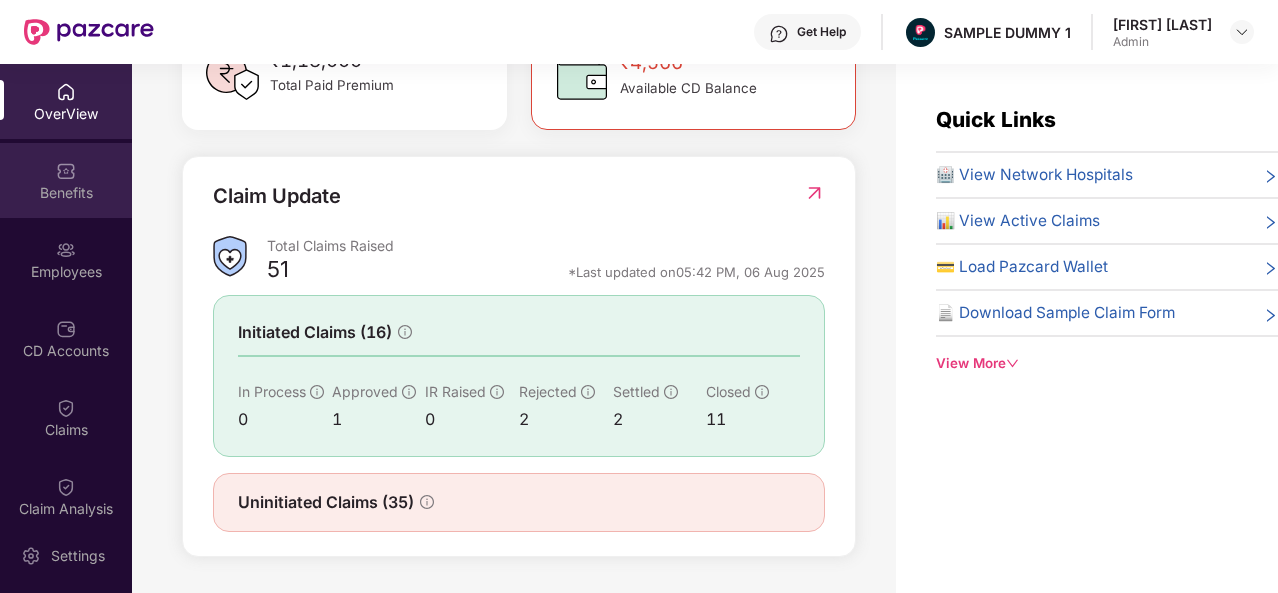 click at bounding box center [66, 171] 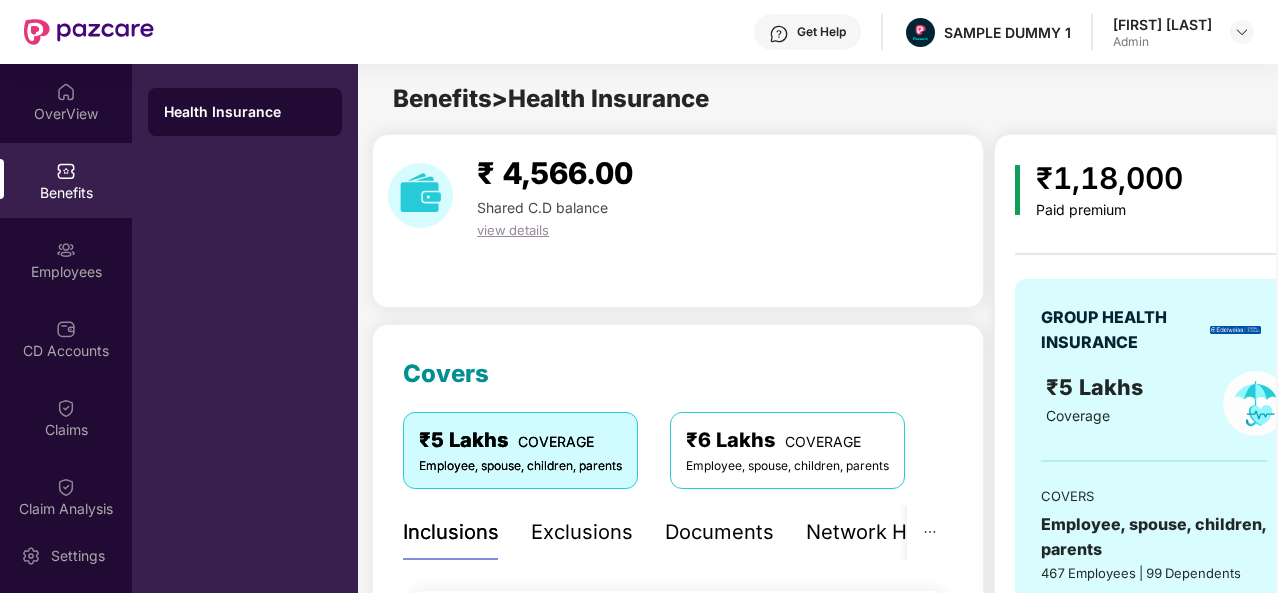 click on "₹ 4,566.00 Shared C.D balance view details" at bounding box center [678, 221] 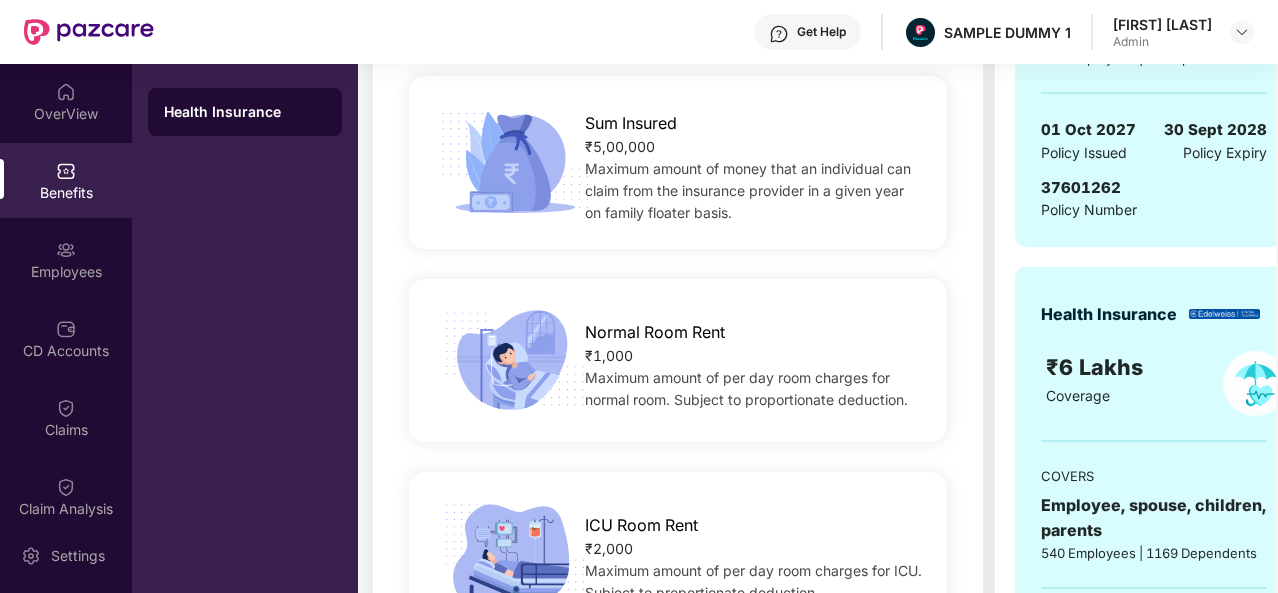 scroll, scrollTop: 516, scrollLeft: 0, axis: vertical 